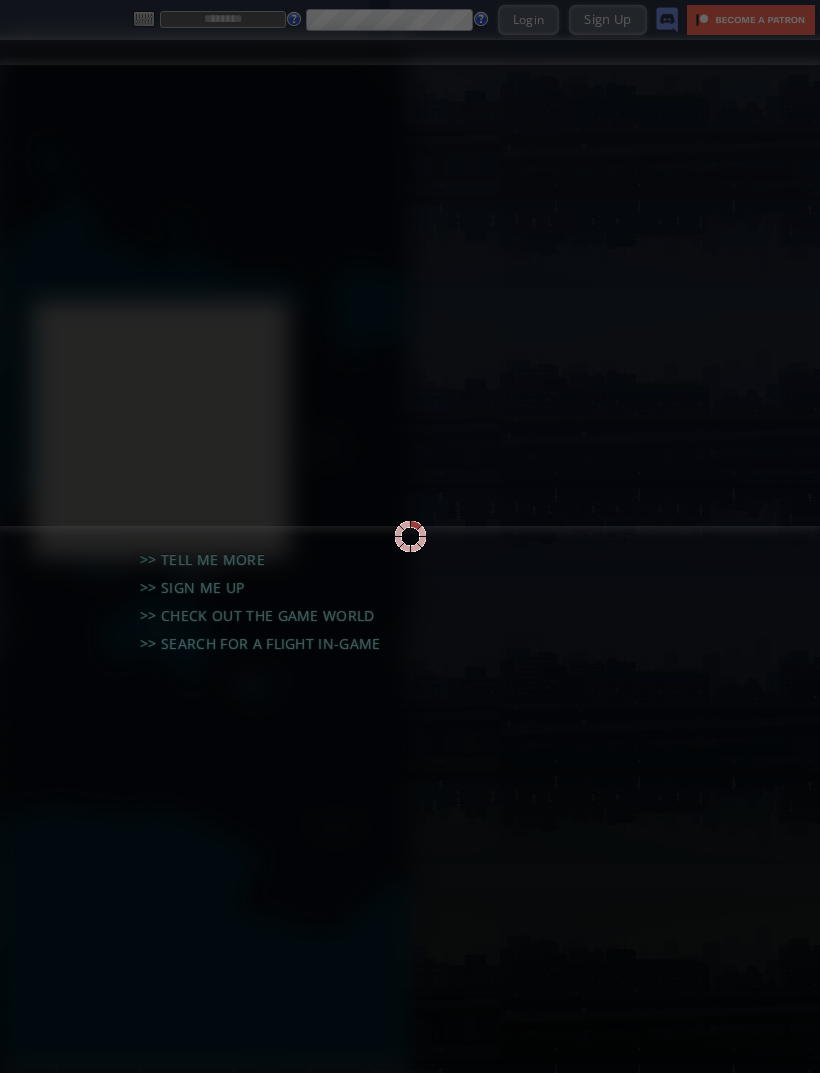 scroll, scrollTop: 0, scrollLeft: 0, axis: both 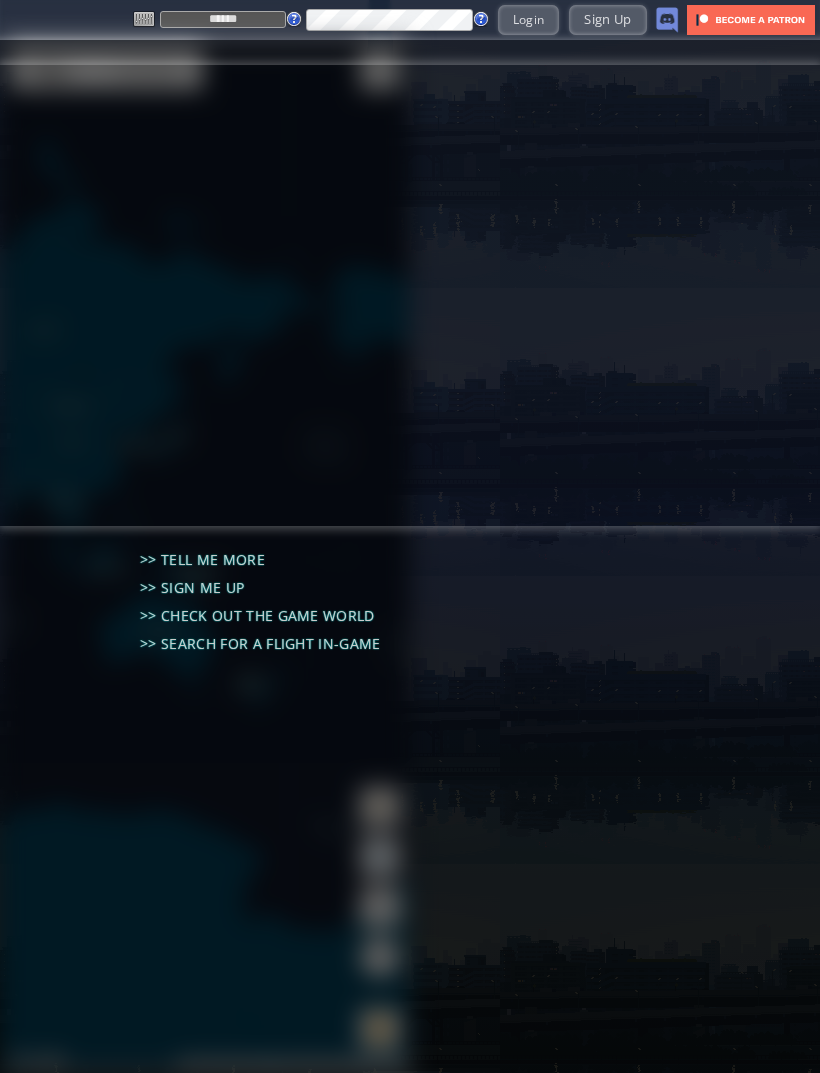 click on "Login" at bounding box center (529, 19) 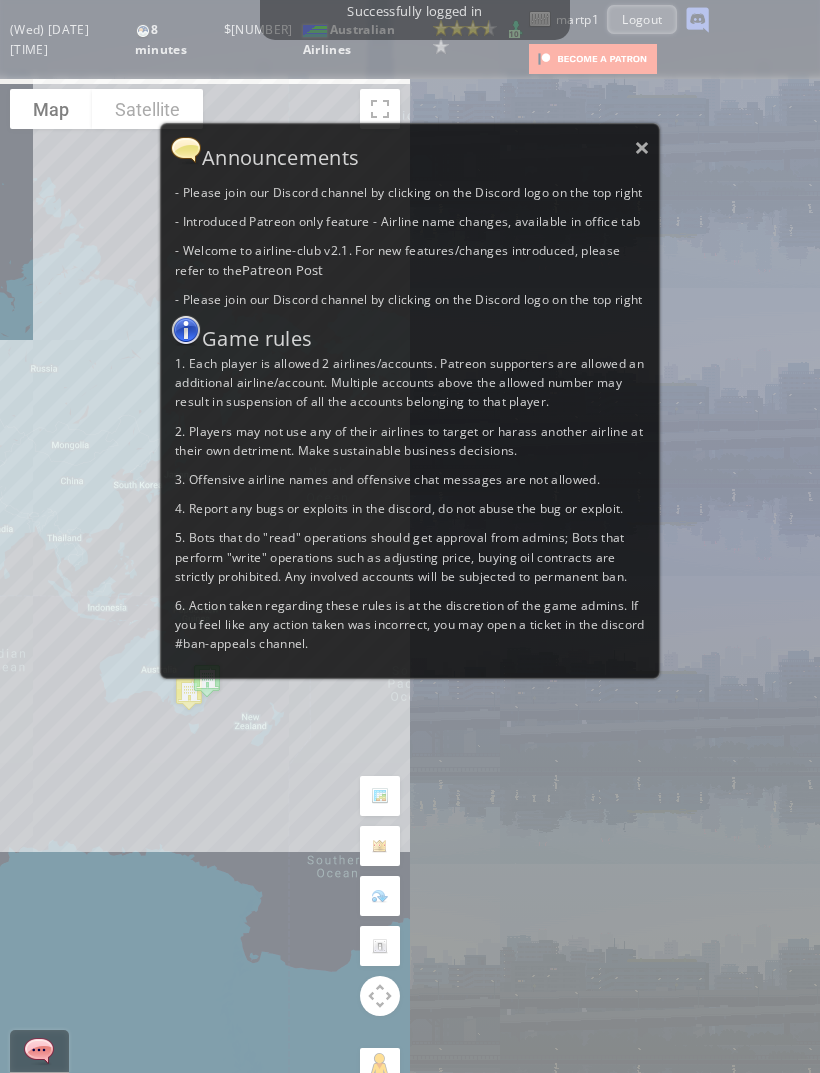 click on "×" at bounding box center [642, 147] 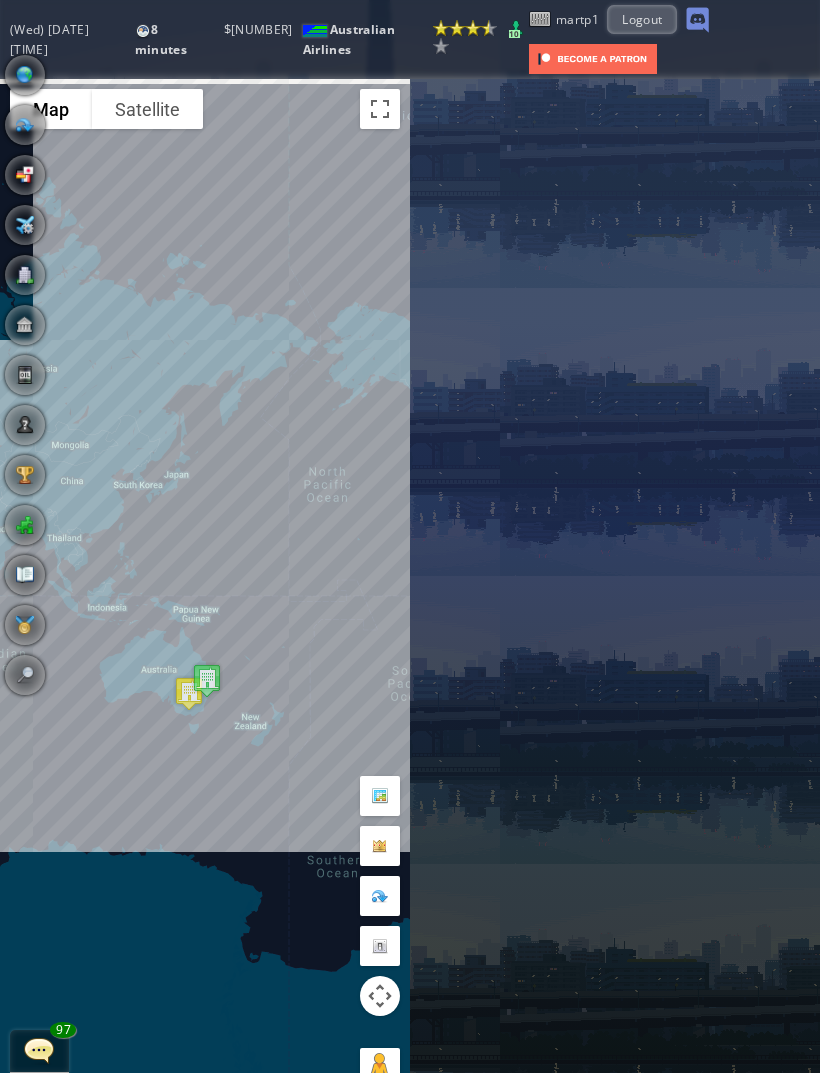 click at bounding box center [25, 375] 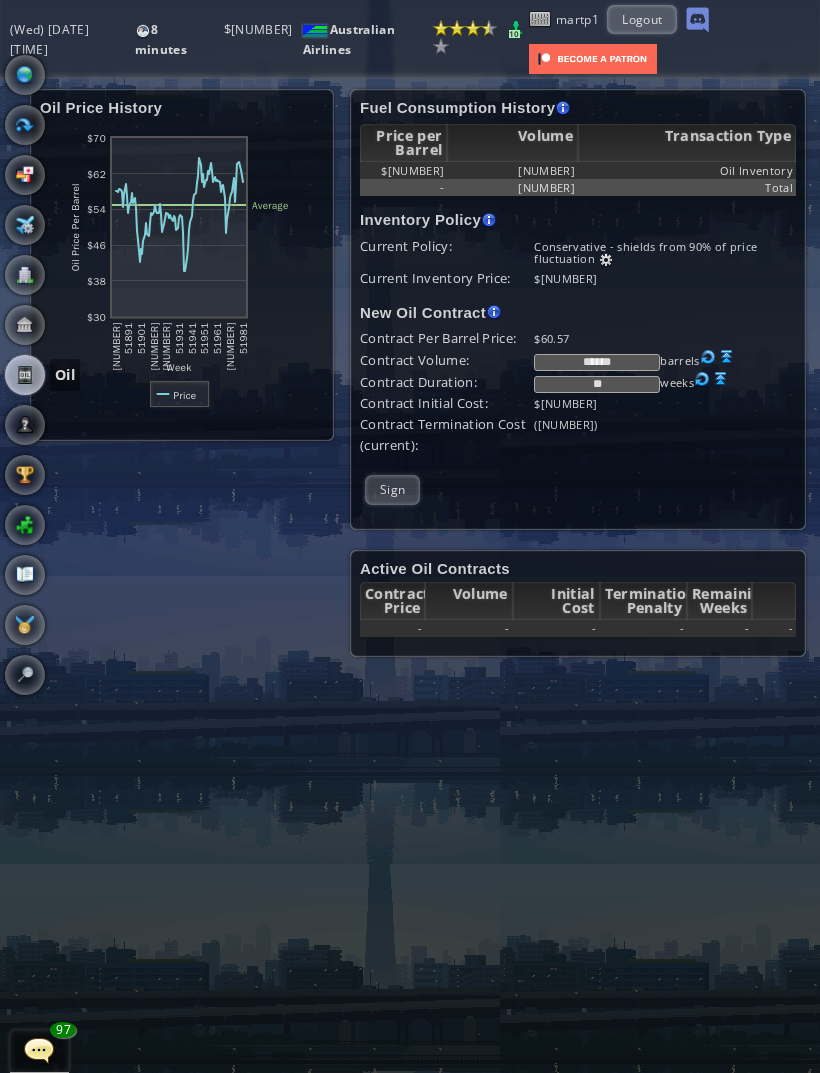 click on "Sign" at bounding box center (392, 489) 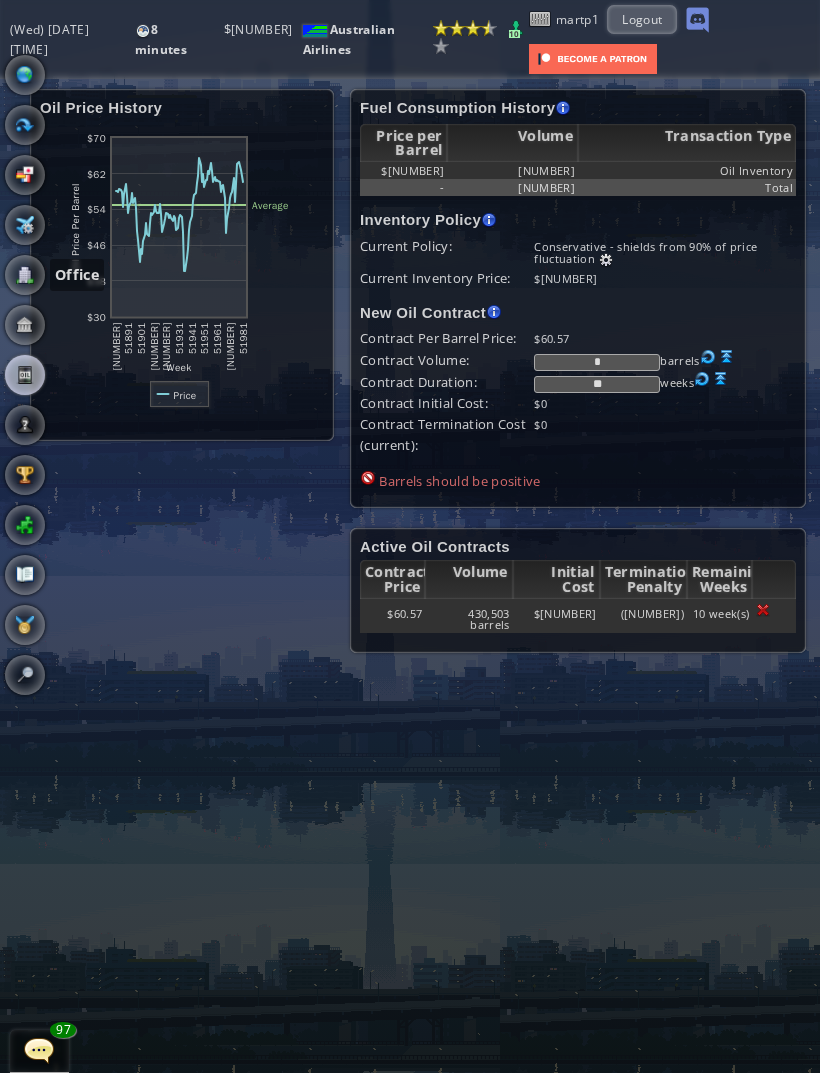 click at bounding box center (25, 275) 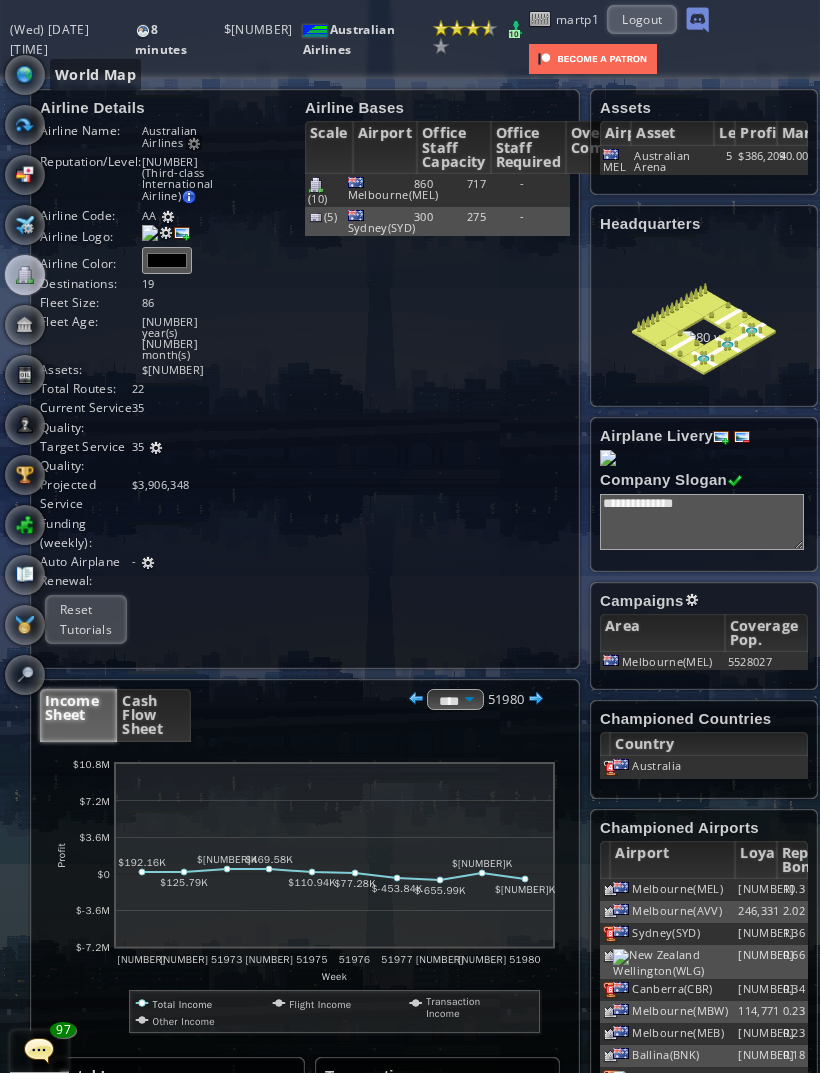 click at bounding box center (25, 75) 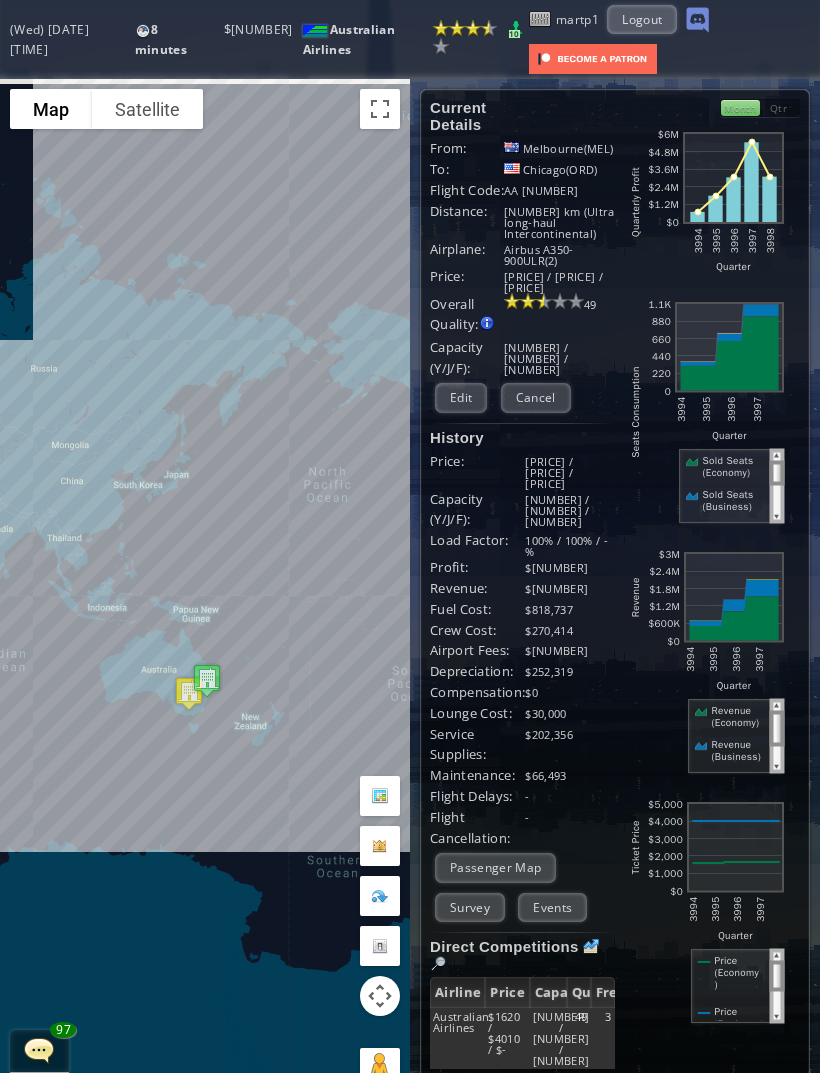 click on "Edit" at bounding box center [461, 397] 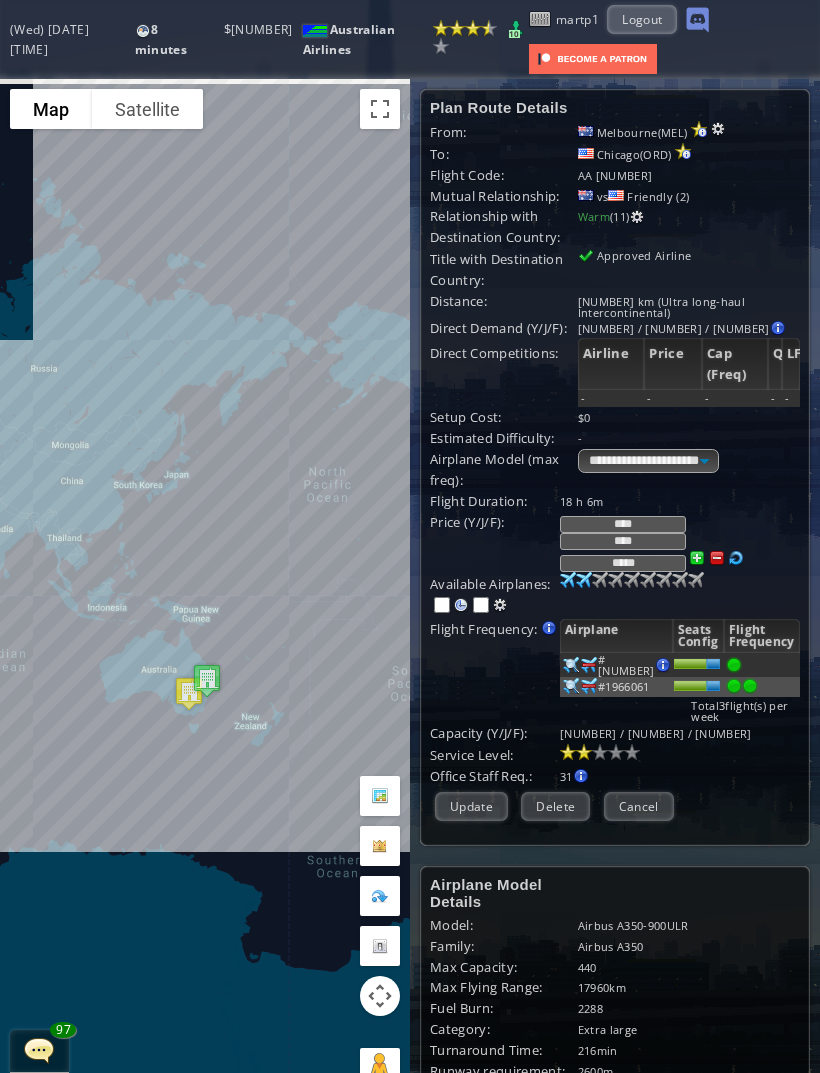 click at bounding box center [568, 580] 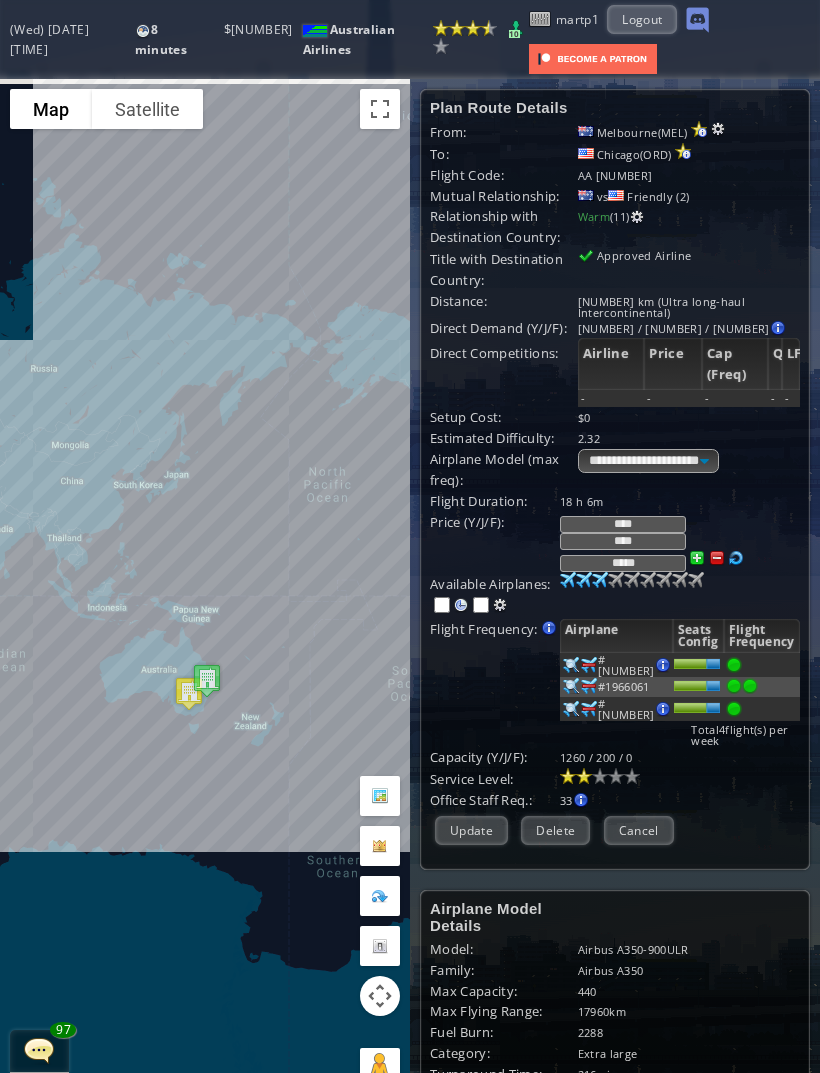 click on "Update" at bounding box center (471, 830) 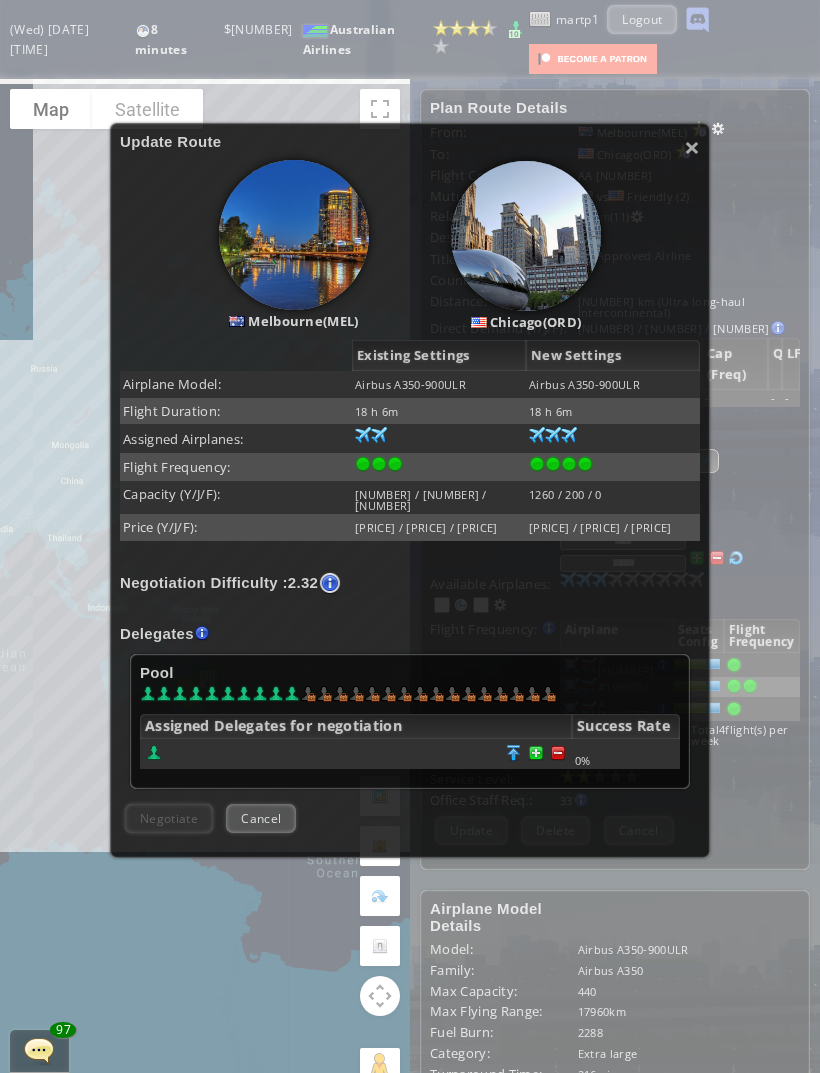 click at bounding box center [558, 753] 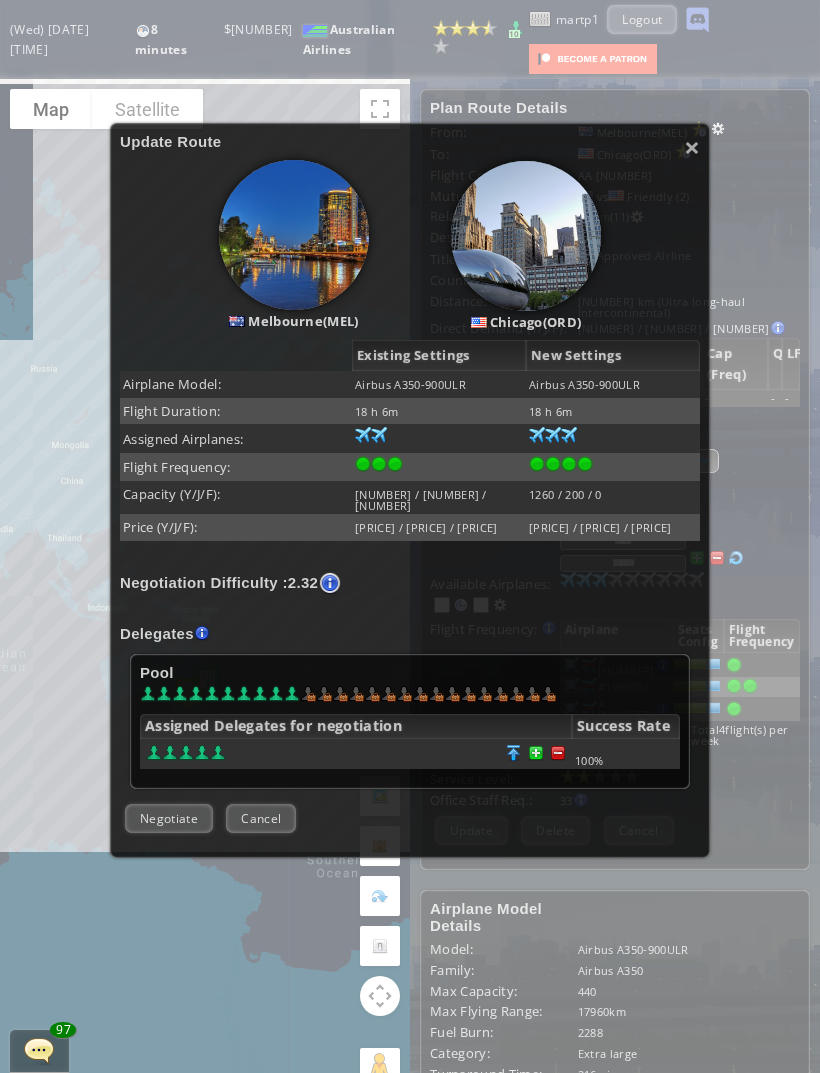 click on "Negotiate" at bounding box center (169, 818) 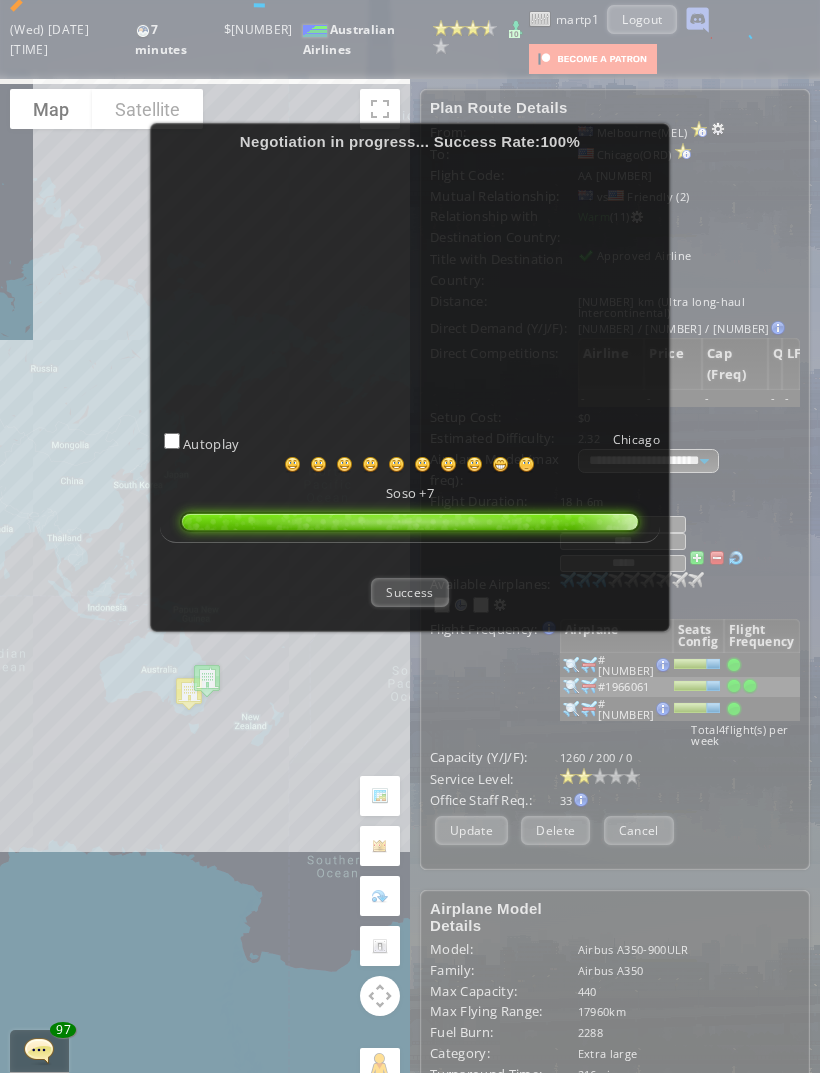 click on "Success" at bounding box center (409, 592) 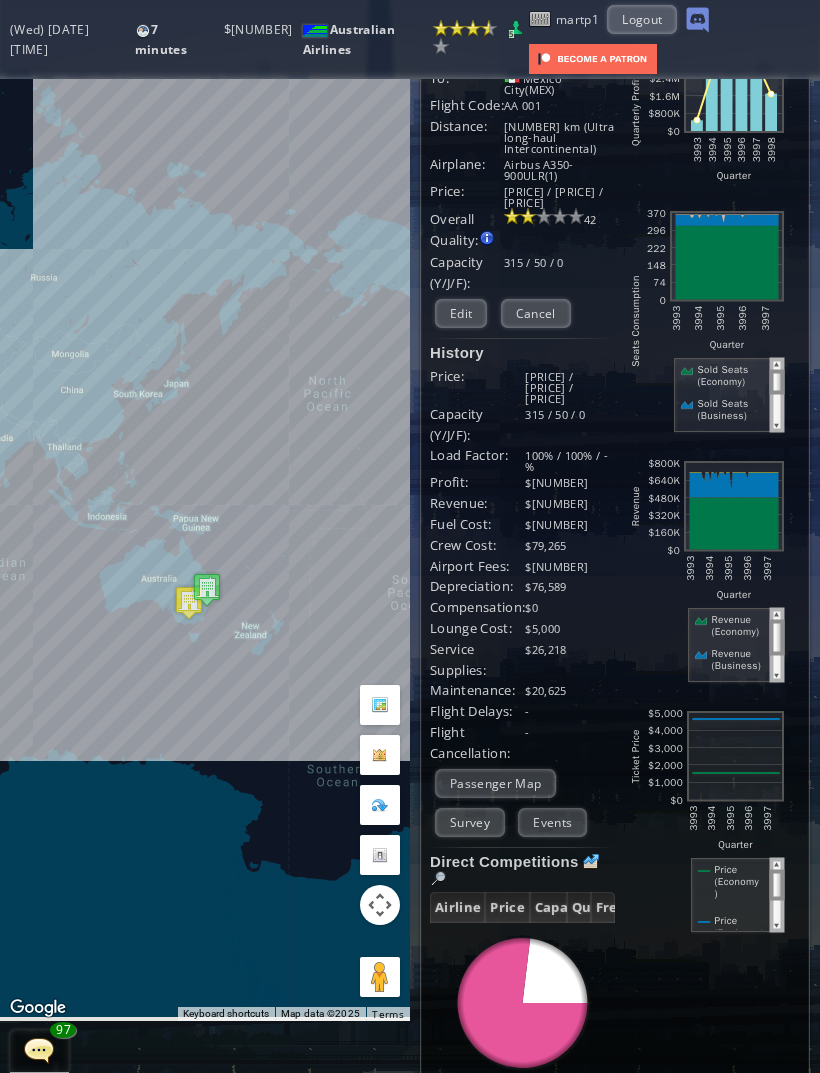 scroll, scrollTop: 0, scrollLeft: 0, axis: both 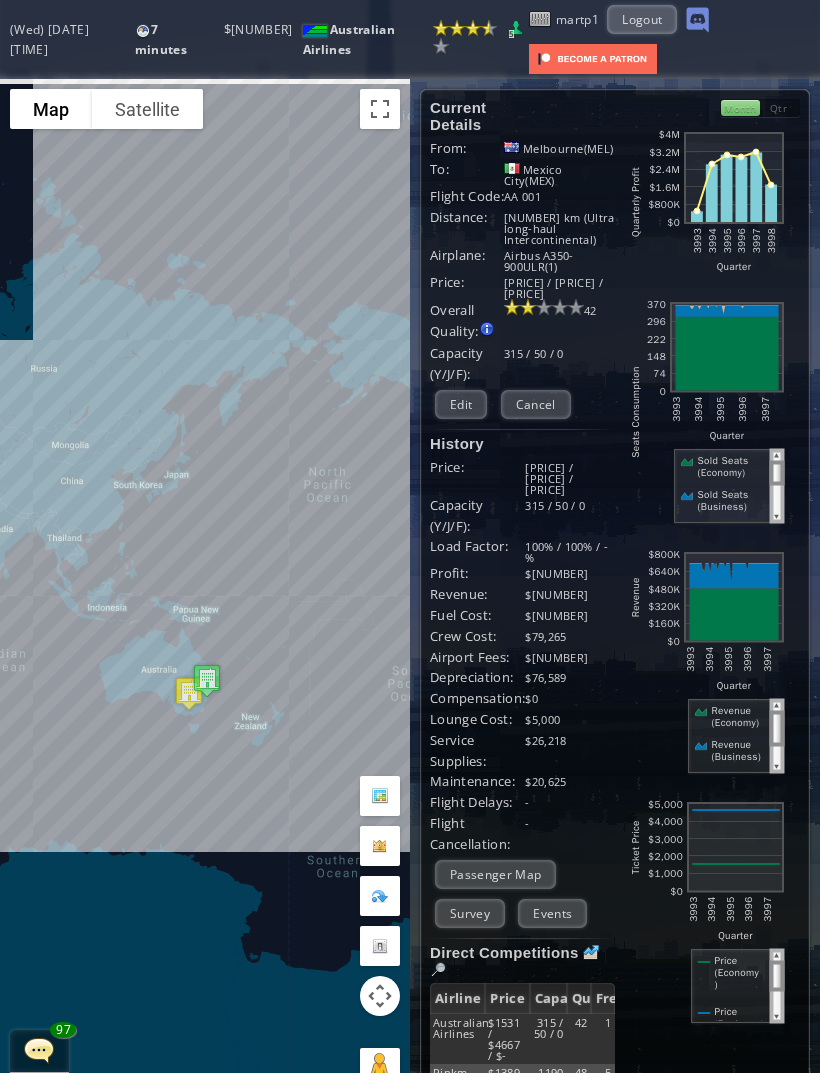 click on "Edit" at bounding box center (461, 404) 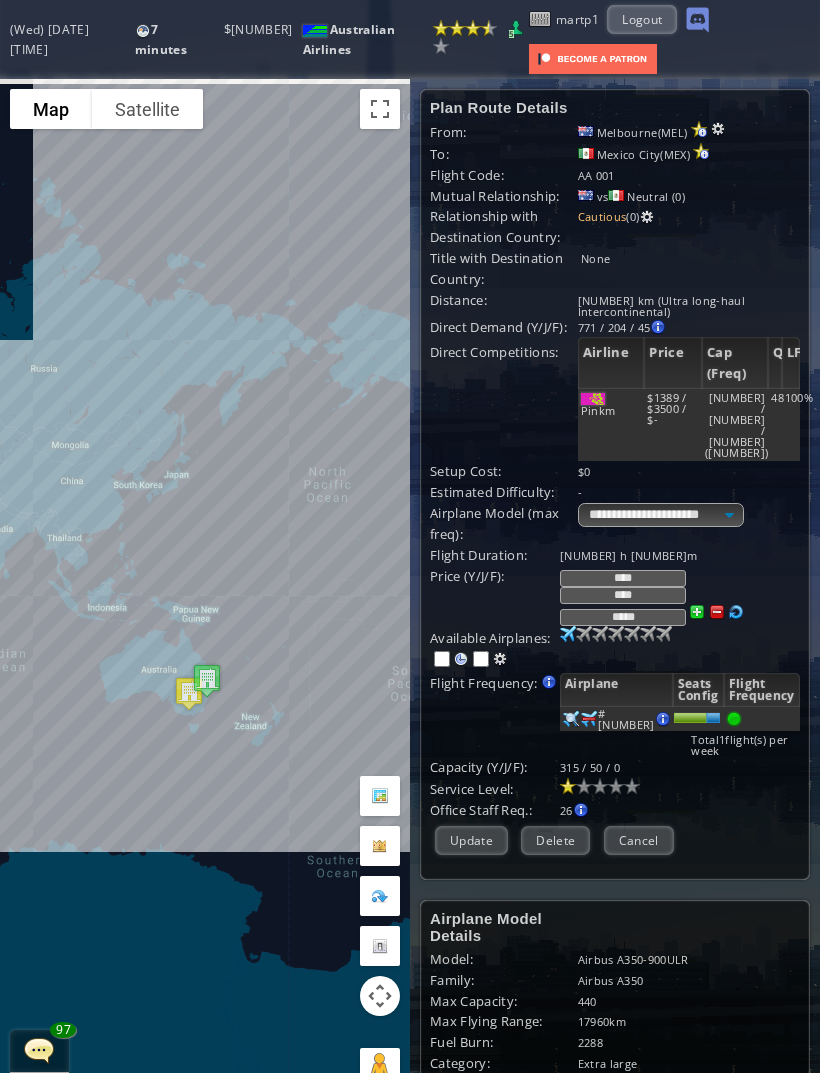 click at bounding box center (568, 634) 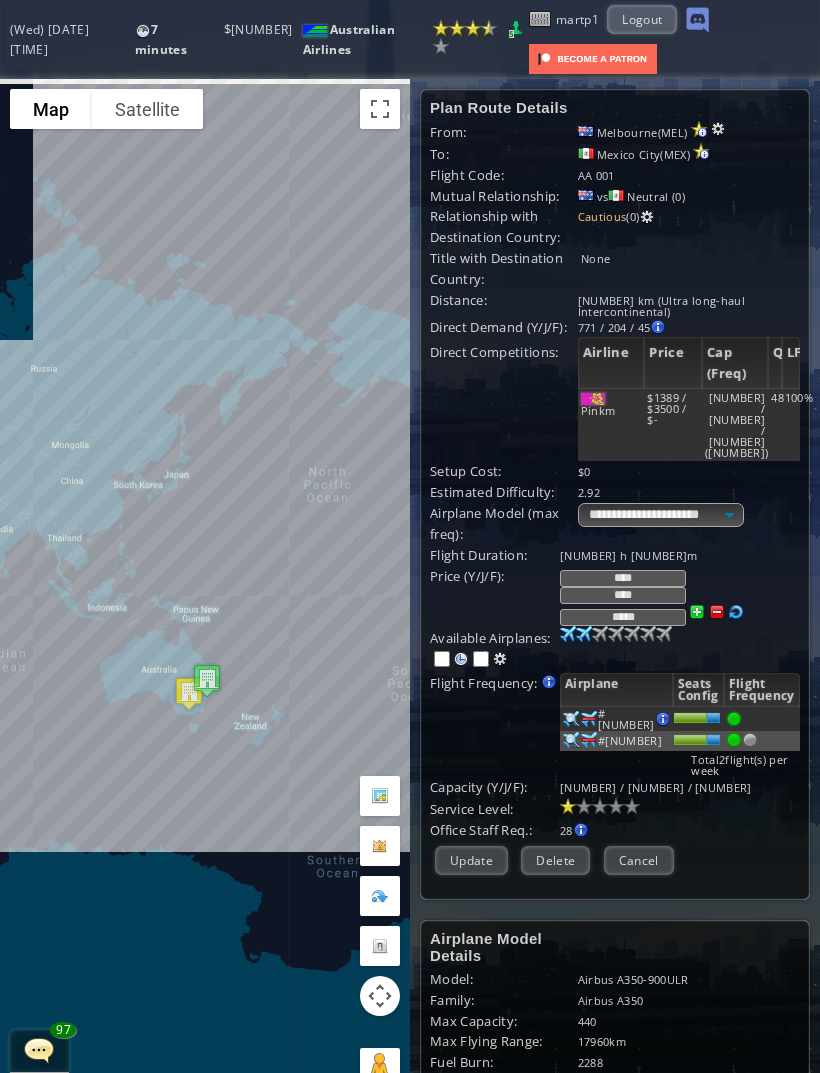 click on "Update" at bounding box center (471, 860) 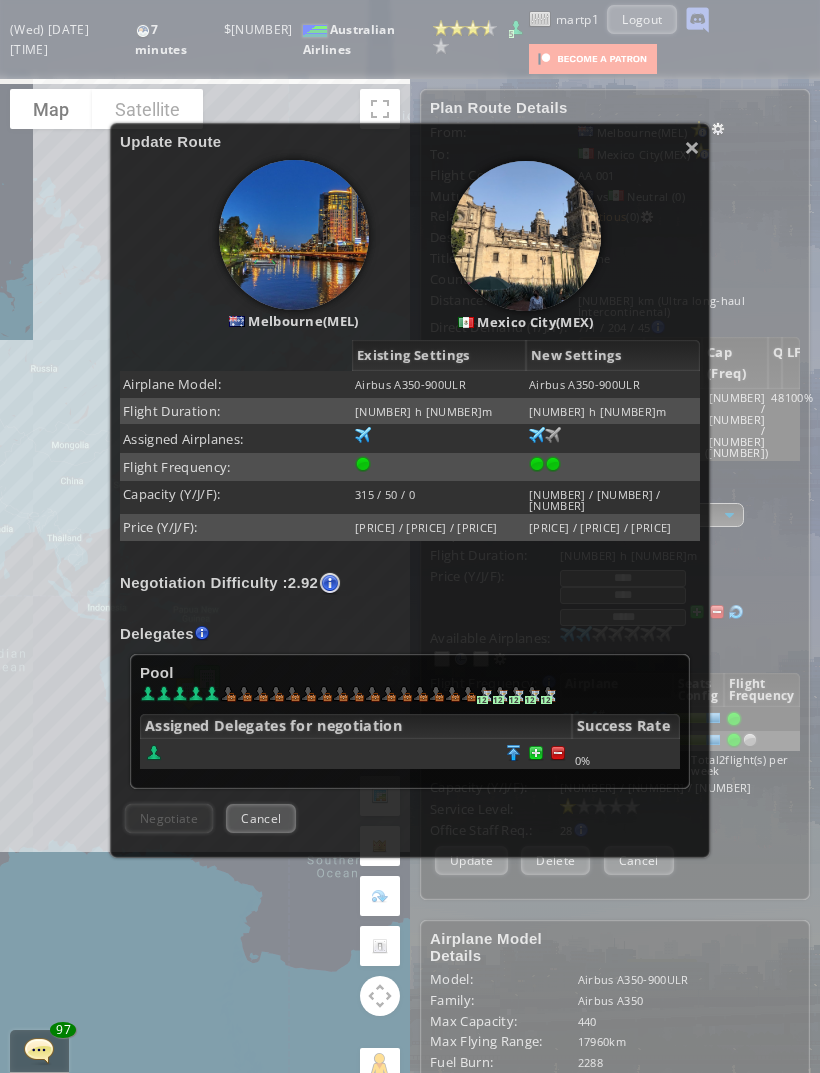 click at bounding box center [558, 753] 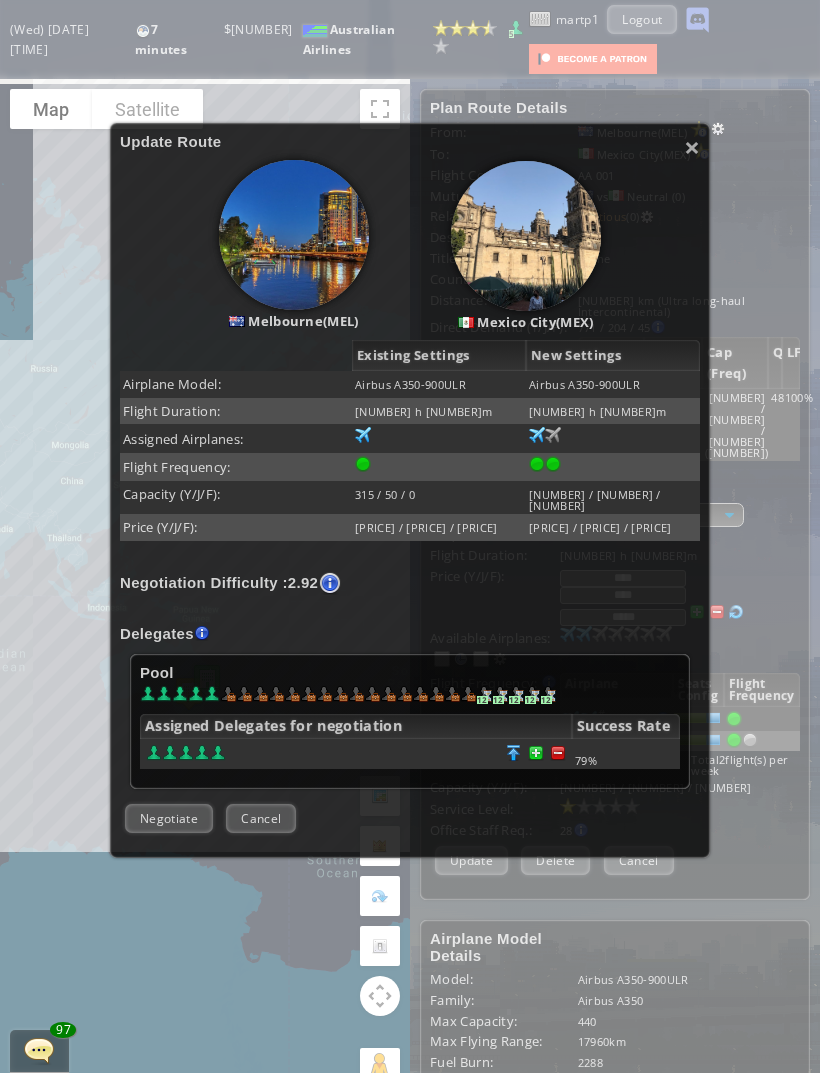 click on "Negotiate" at bounding box center (169, 818) 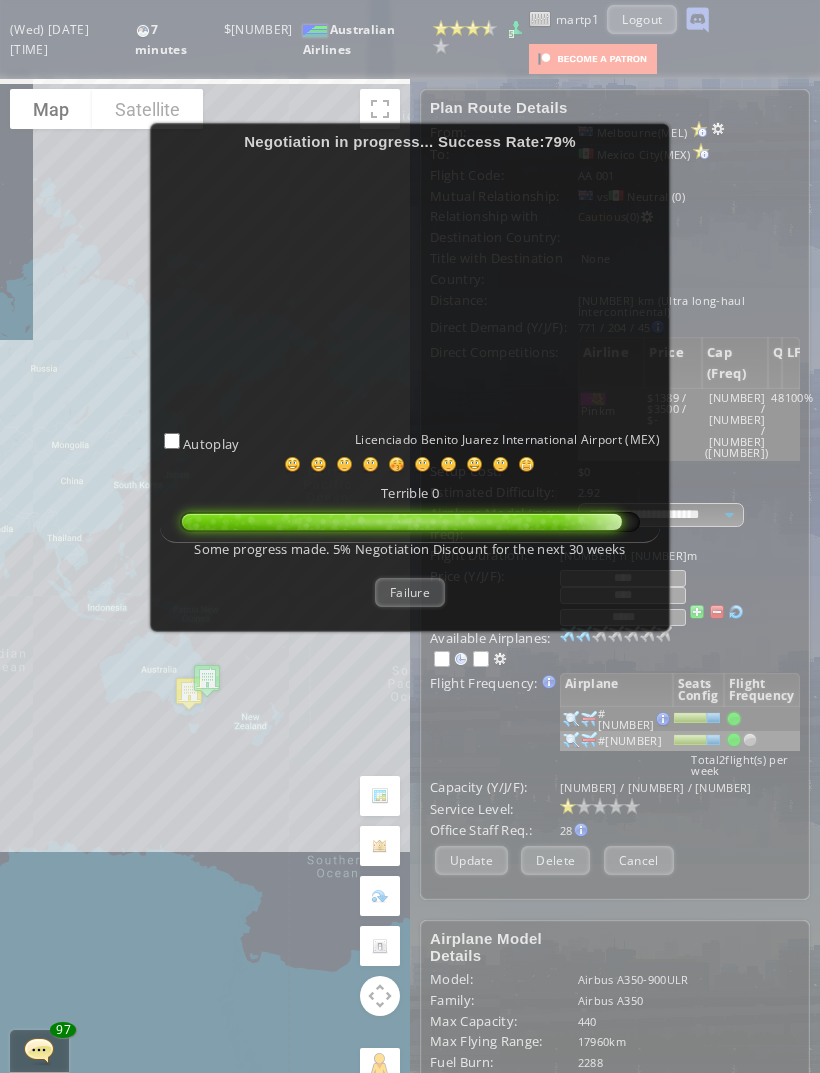 click on "Failure" at bounding box center [410, 592] 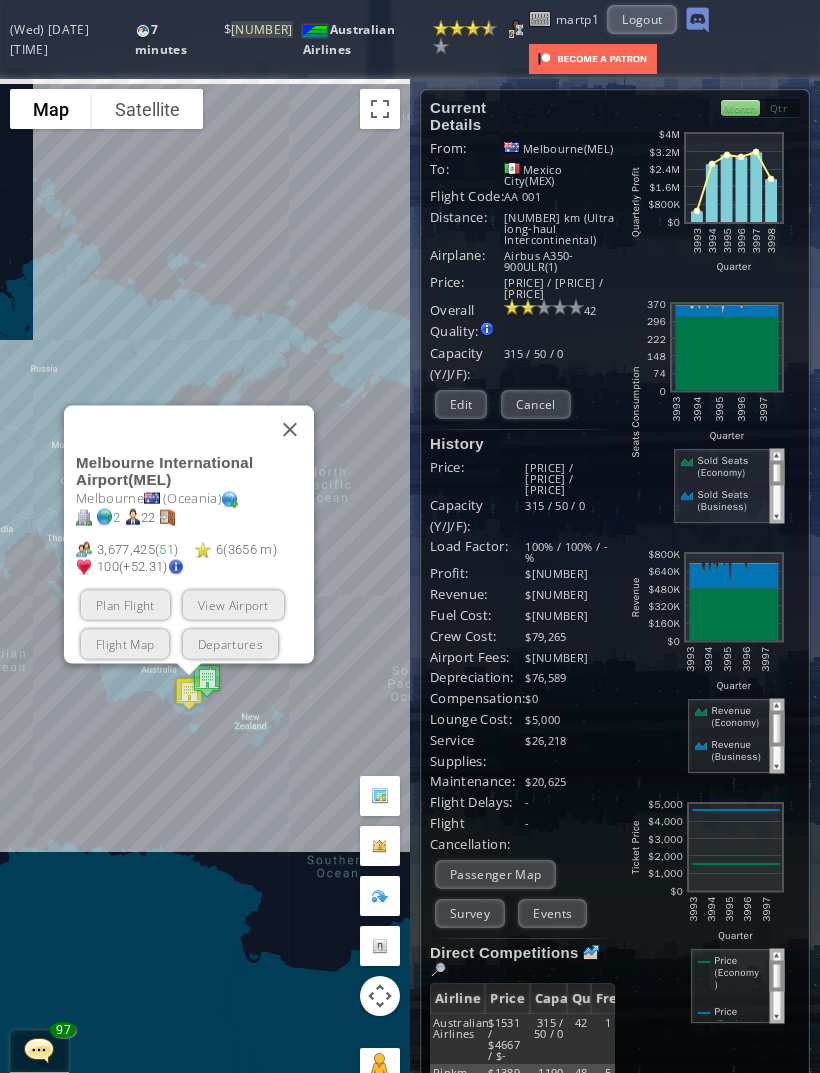 click on "View Airport" at bounding box center [233, 604] 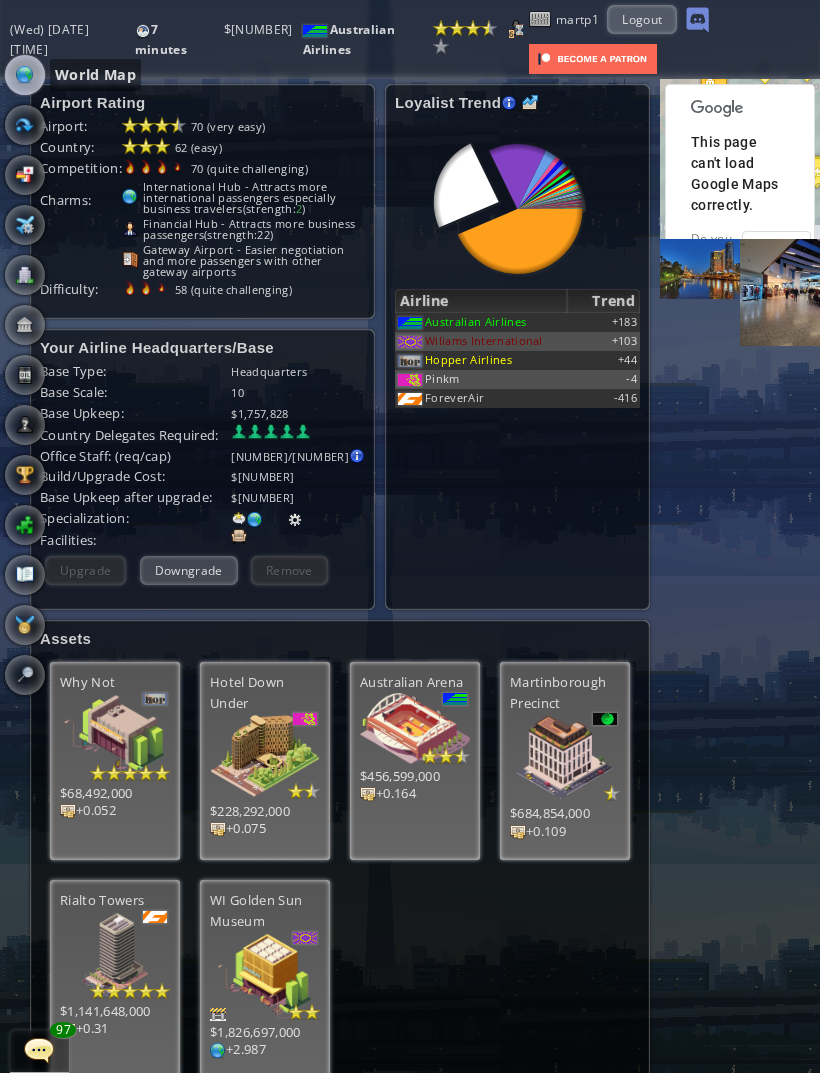 click at bounding box center (25, 75) 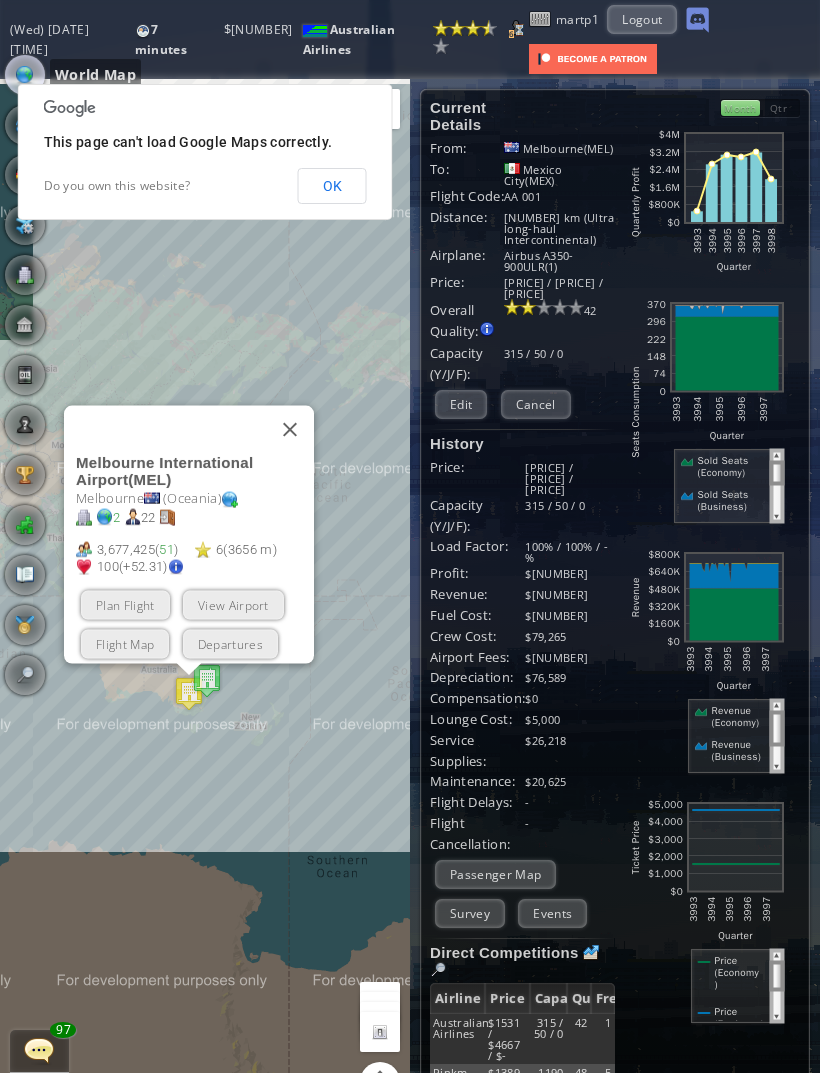 click at bounding box center [290, 429] 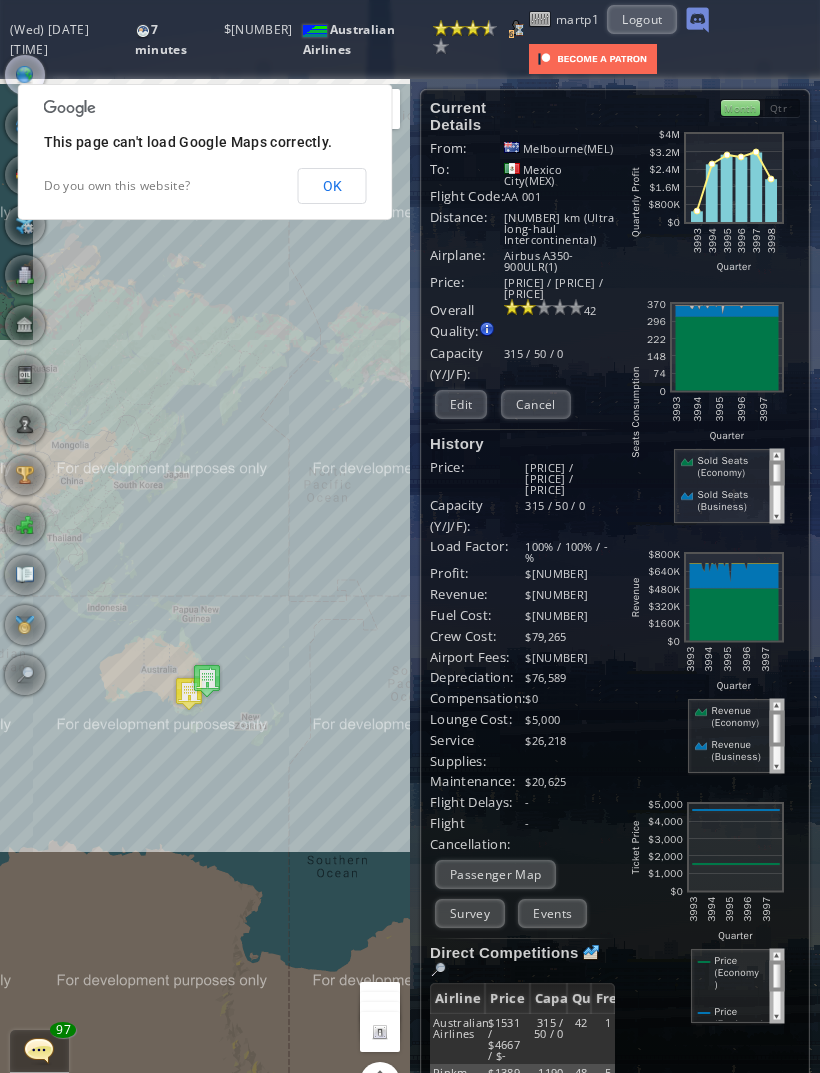 click at bounding box center (25, 675) 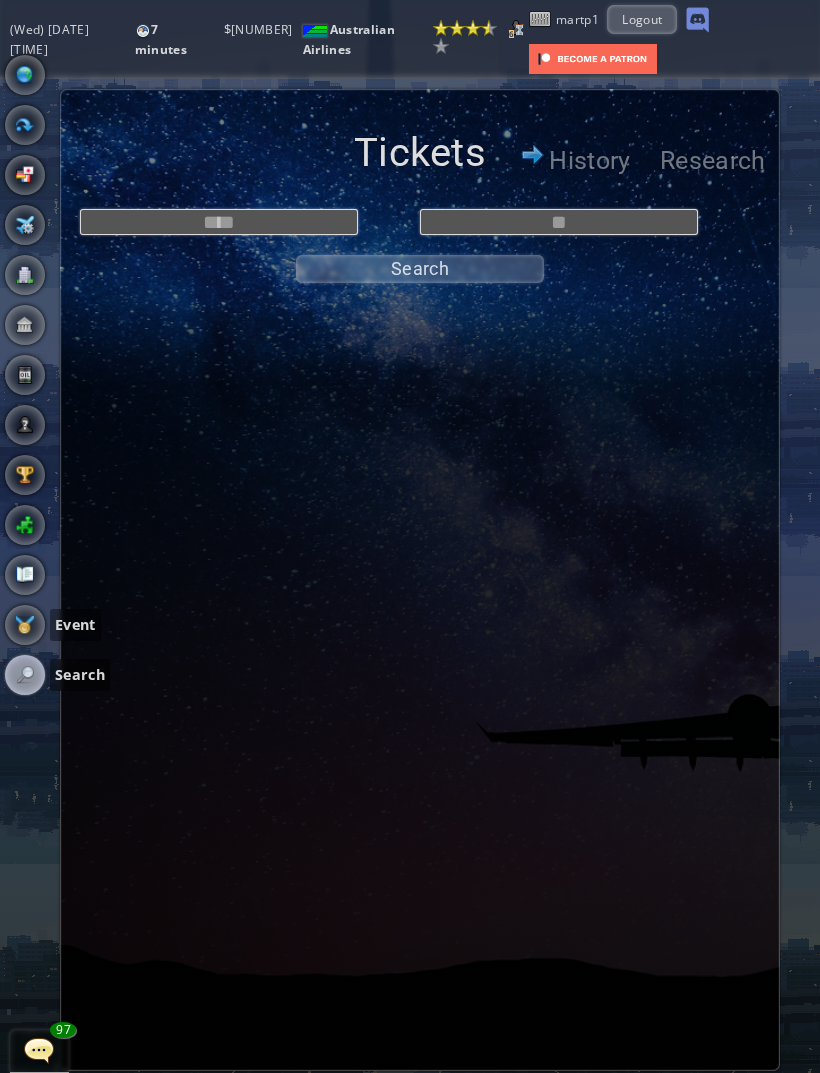 click at bounding box center [25, 625] 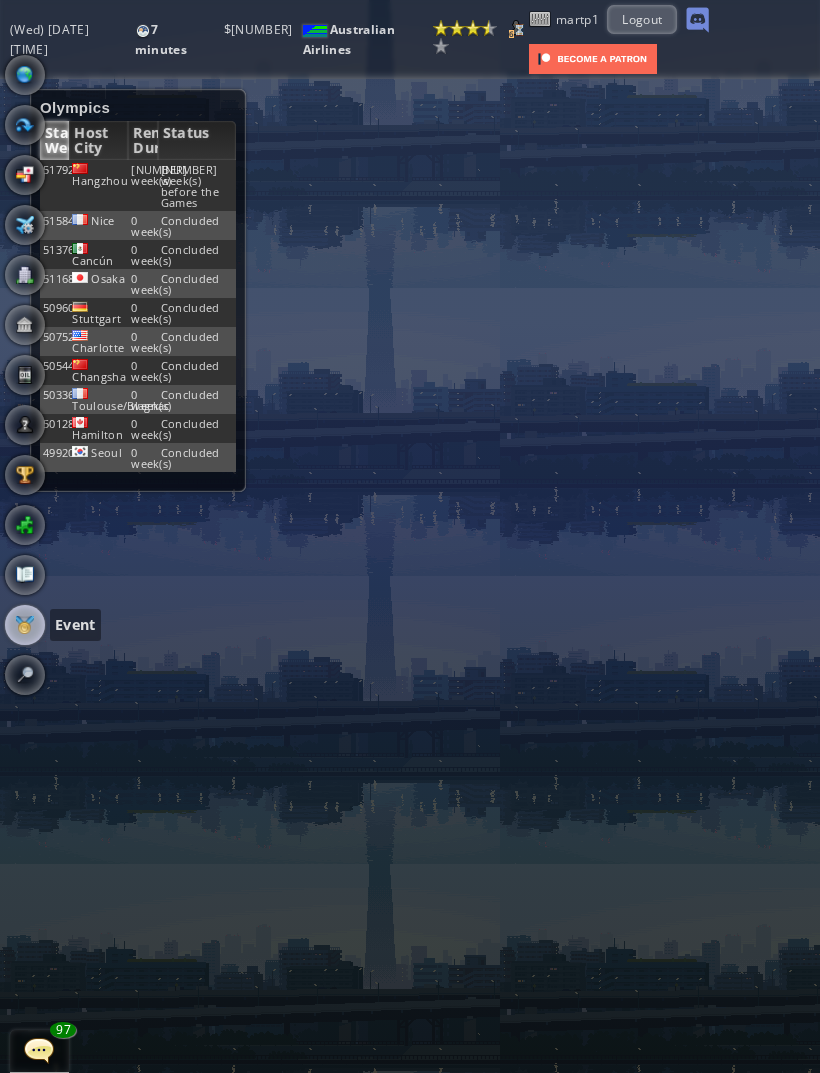 click on "[NUMBER] week(s) before the Games" at bounding box center [197, 185] 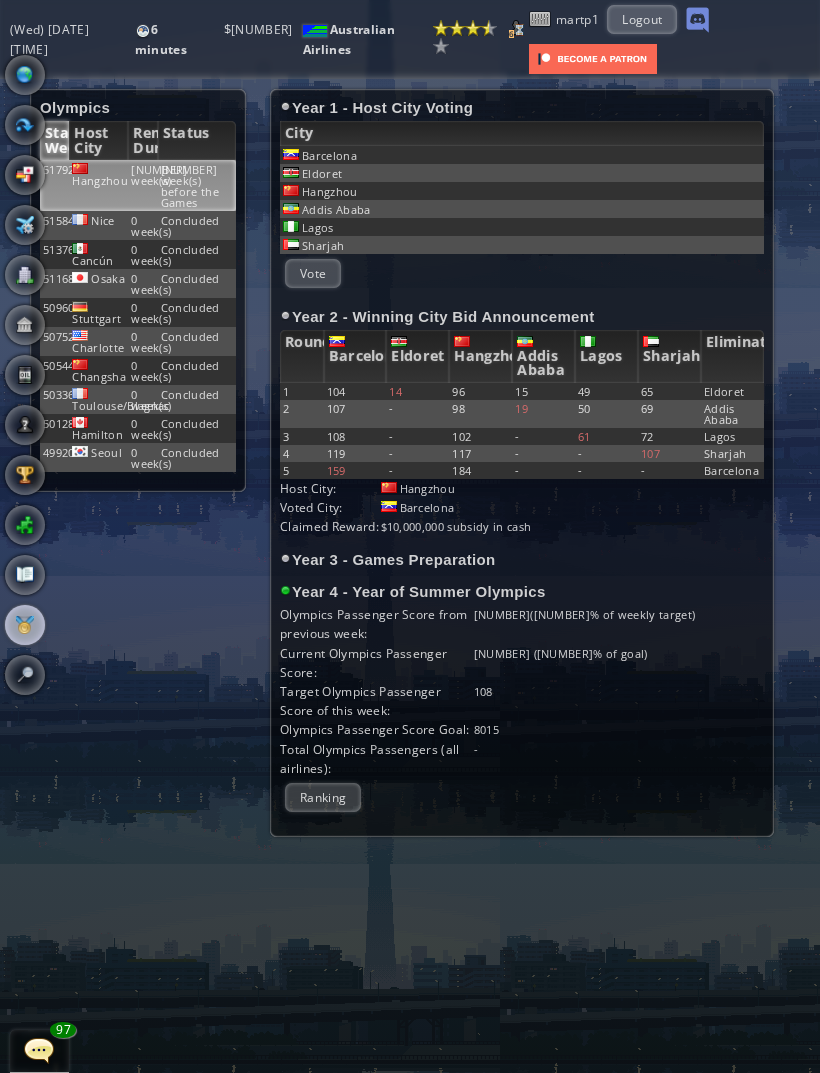 click at bounding box center [25, 225] 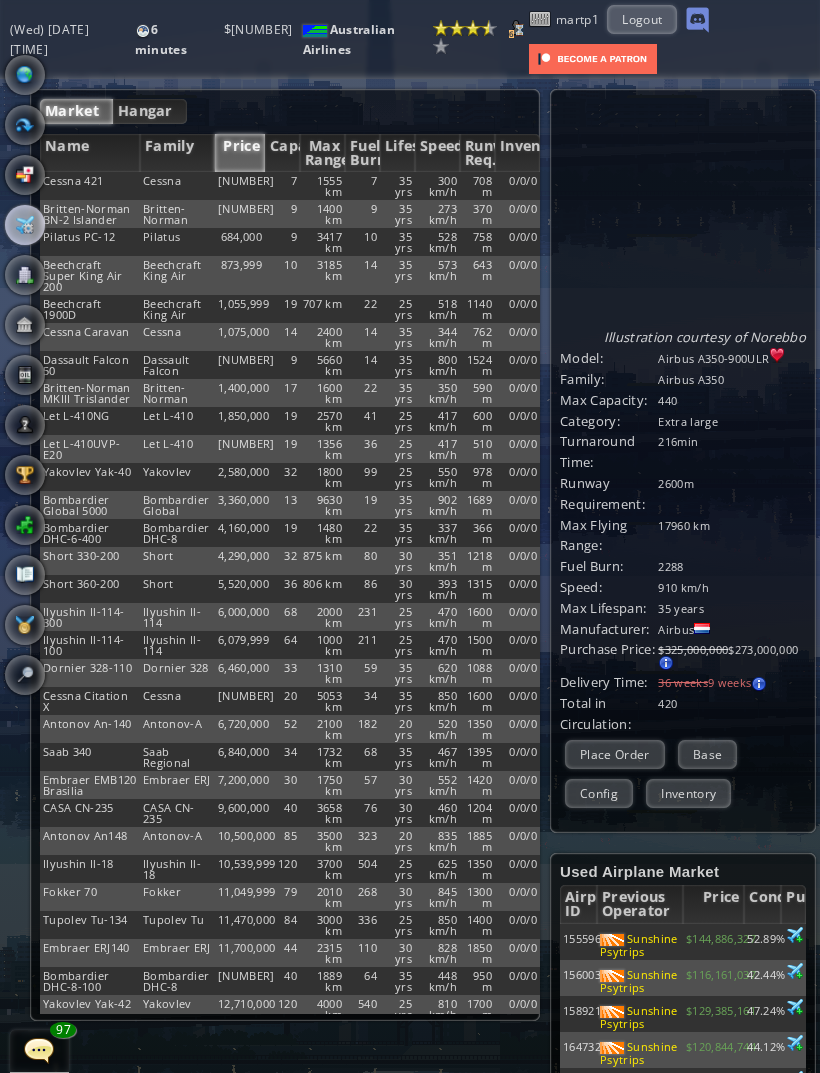 click on "Hangar" at bounding box center (150, 111) 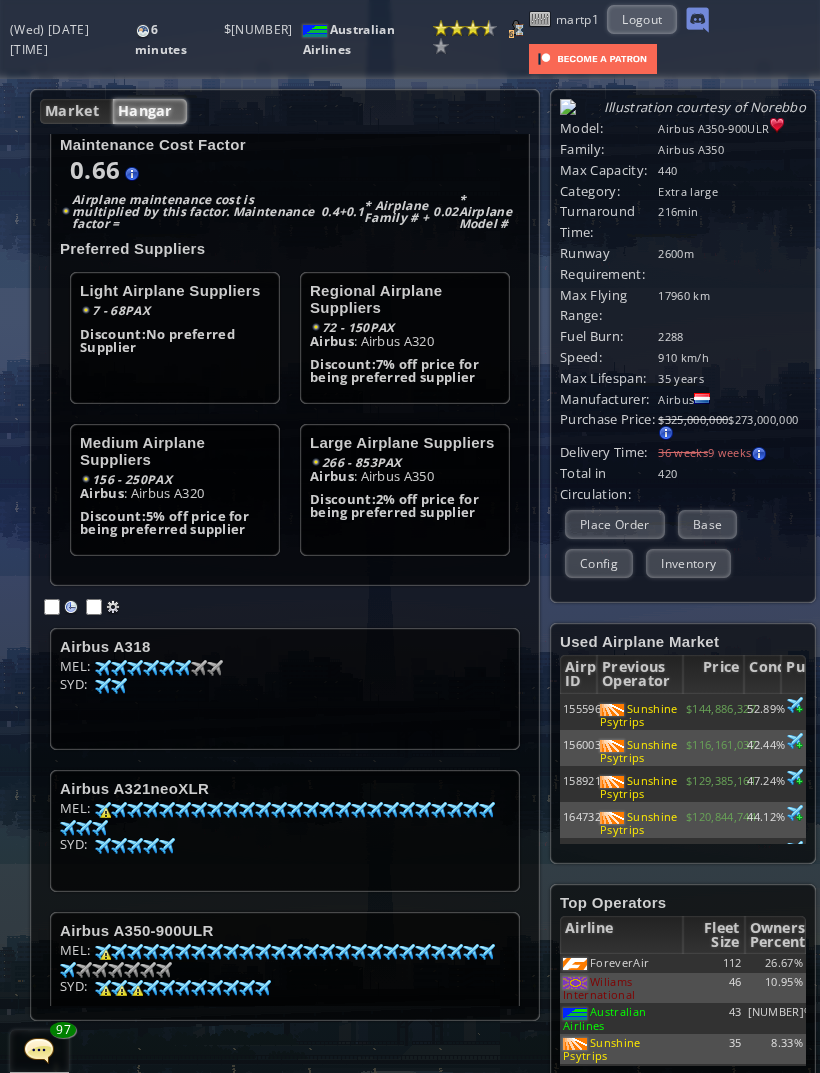 scroll, scrollTop: 17, scrollLeft: 0, axis: vertical 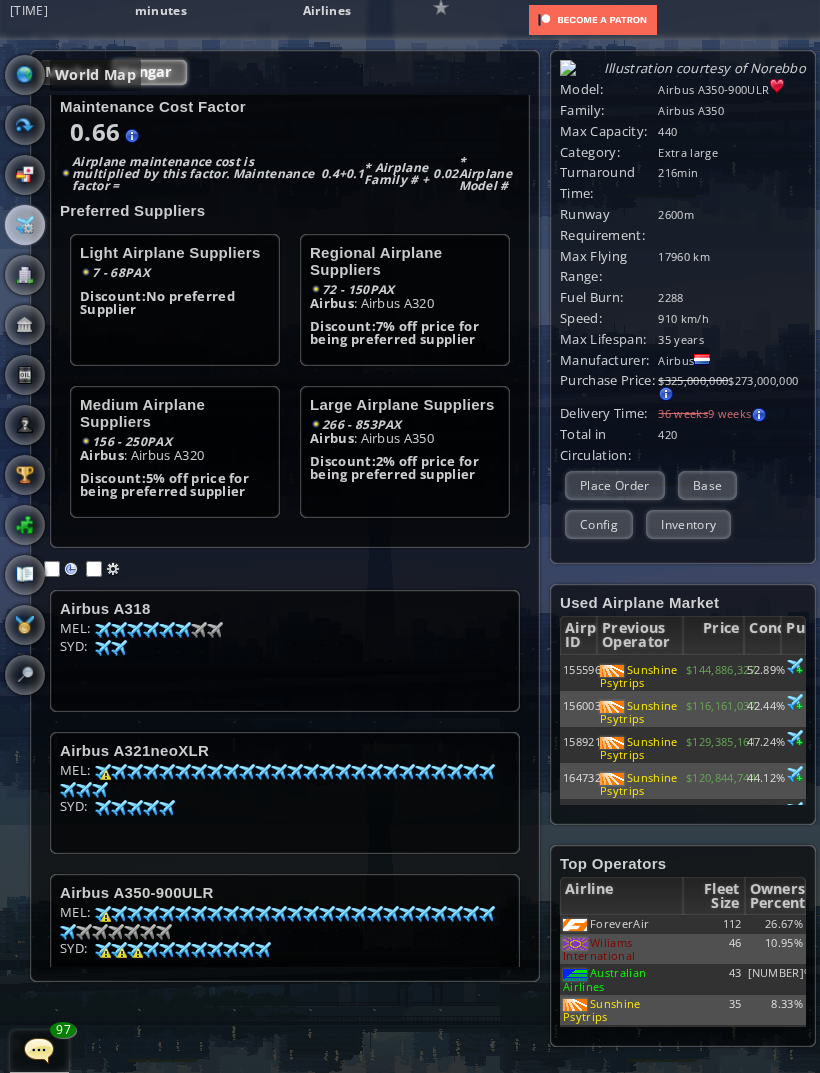 click at bounding box center [25, 75] 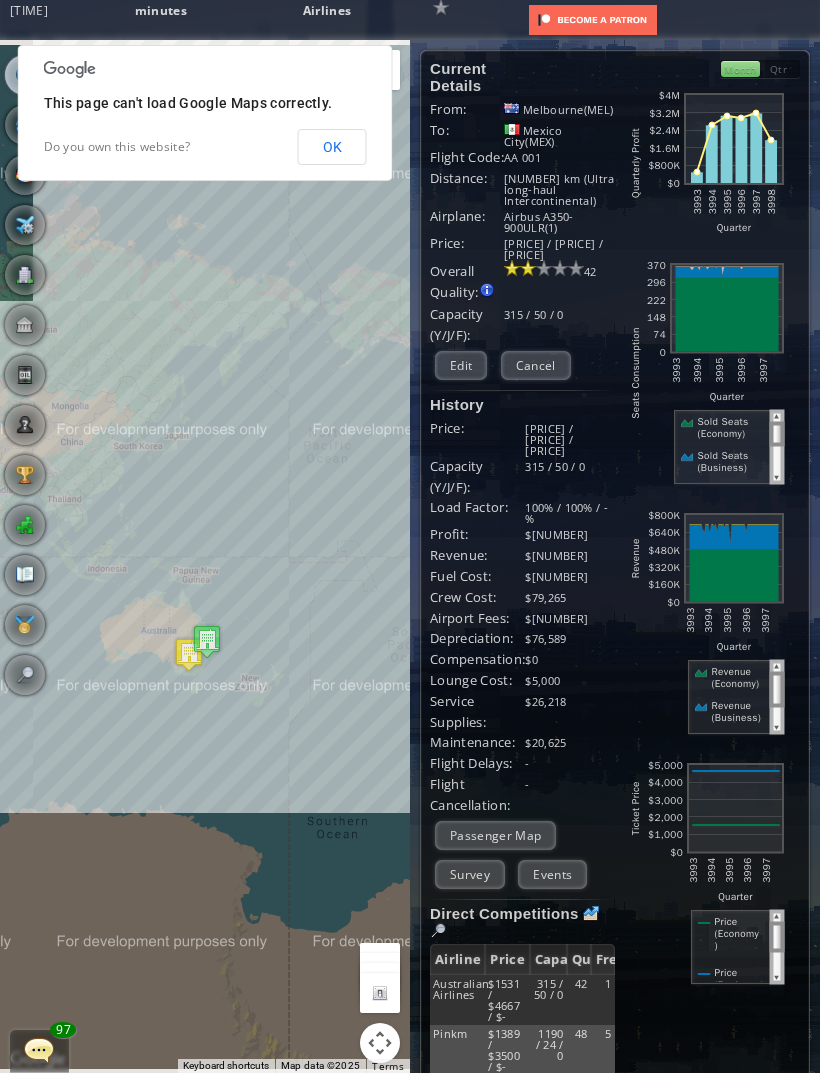 click on "OK" at bounding box center (332, 147) 